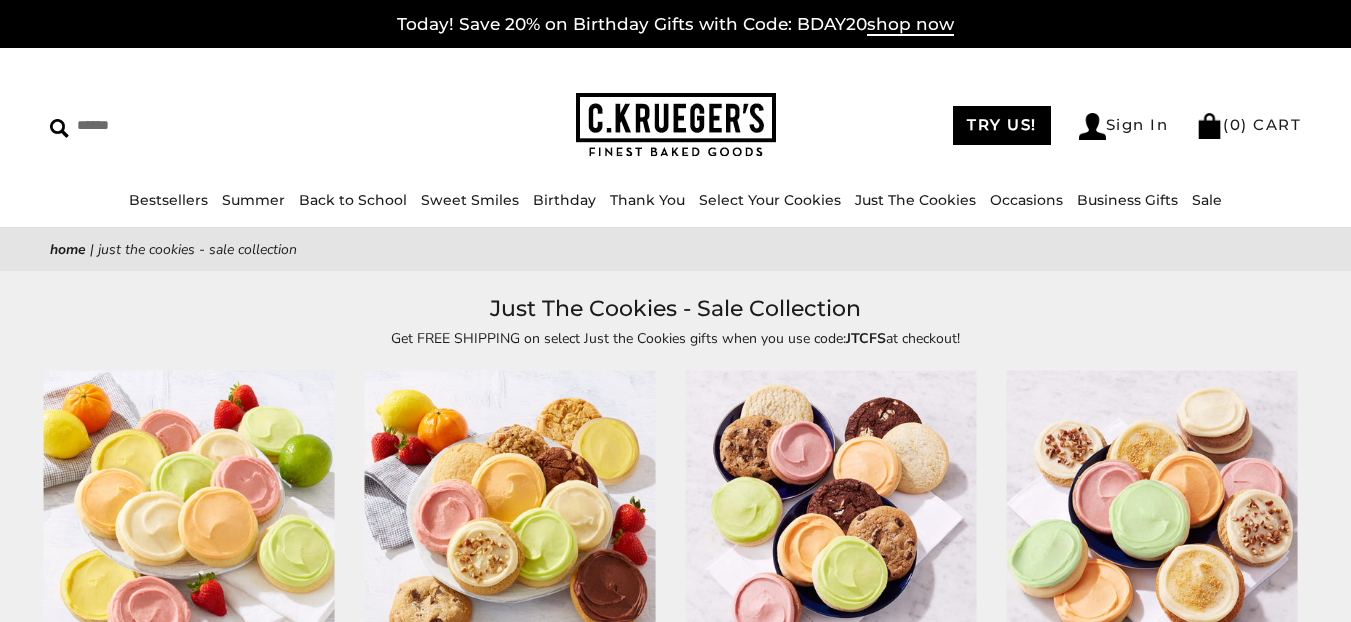 scroll, scrollTop: 0, scrollLeft: 0, axis: both 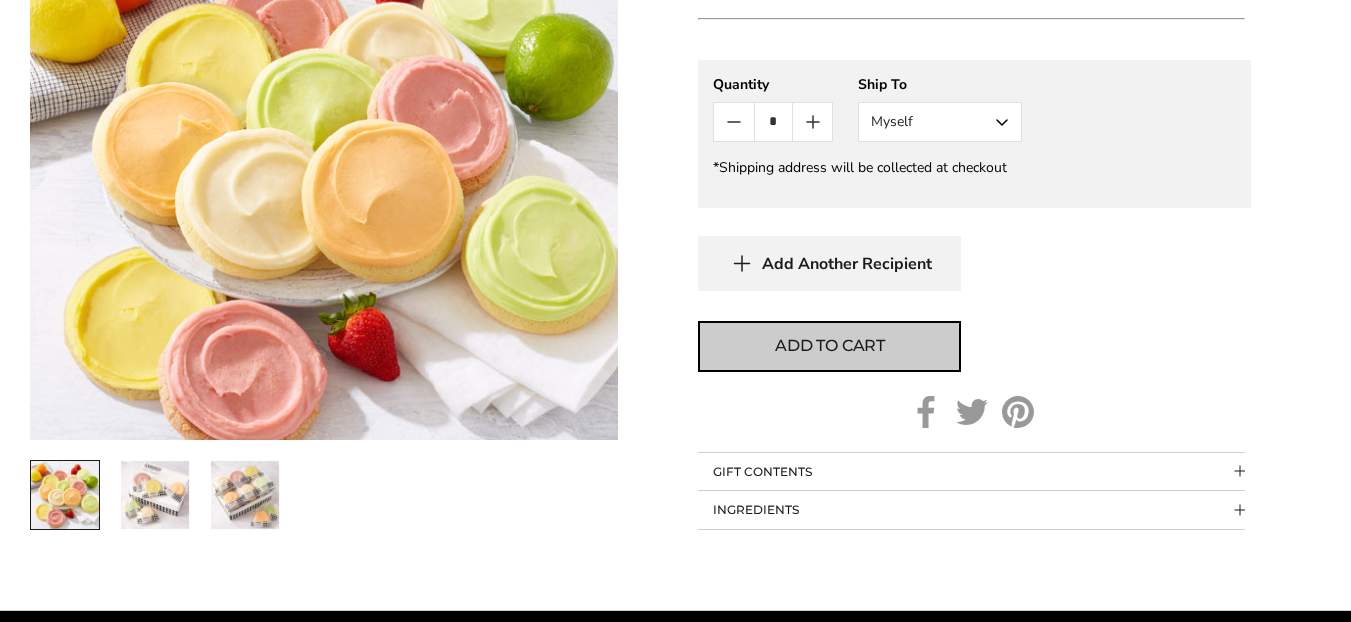 click on "Add to cart" at bounding box center [830, 346] 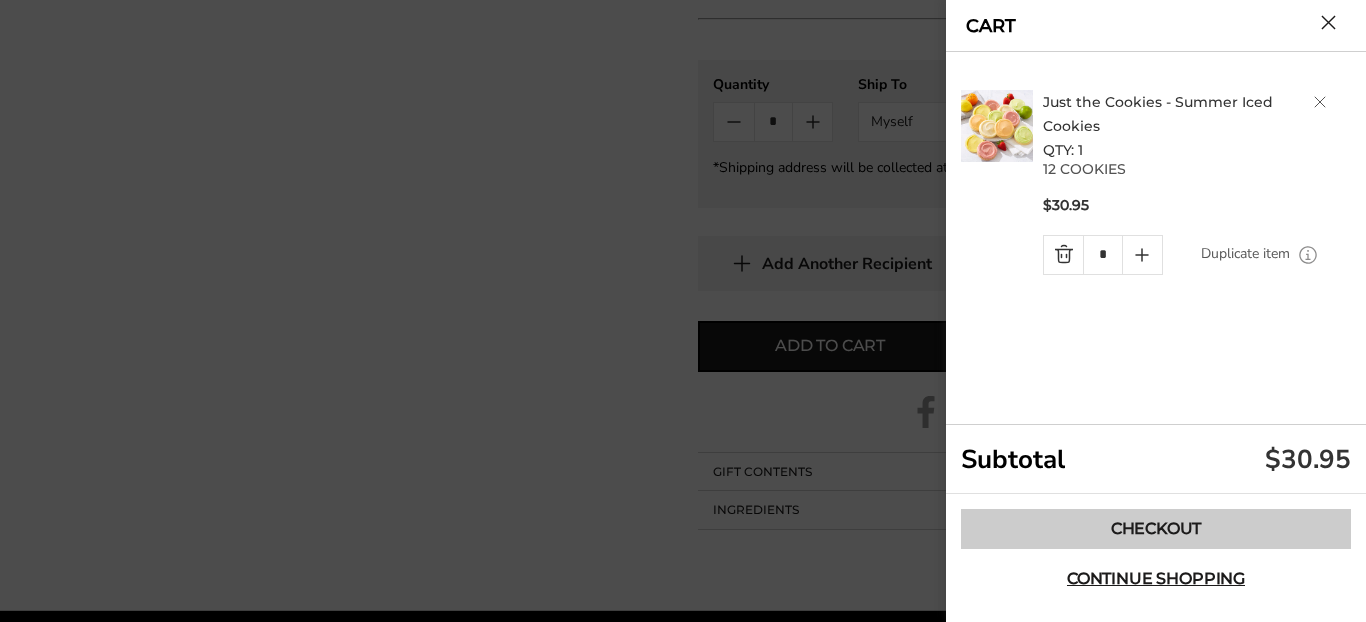 click on "Checkout" at bounding box center (1156, 529) 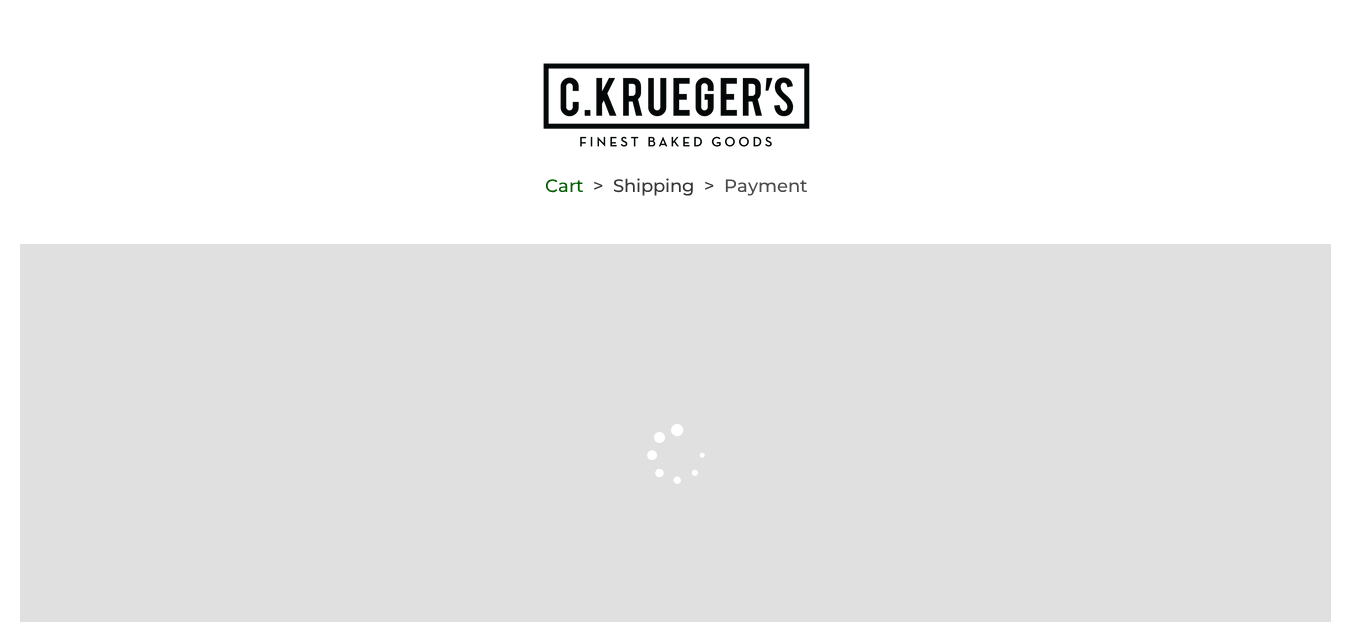 scroll, scrollTop: 0, scrollLeft: 0, axis: both 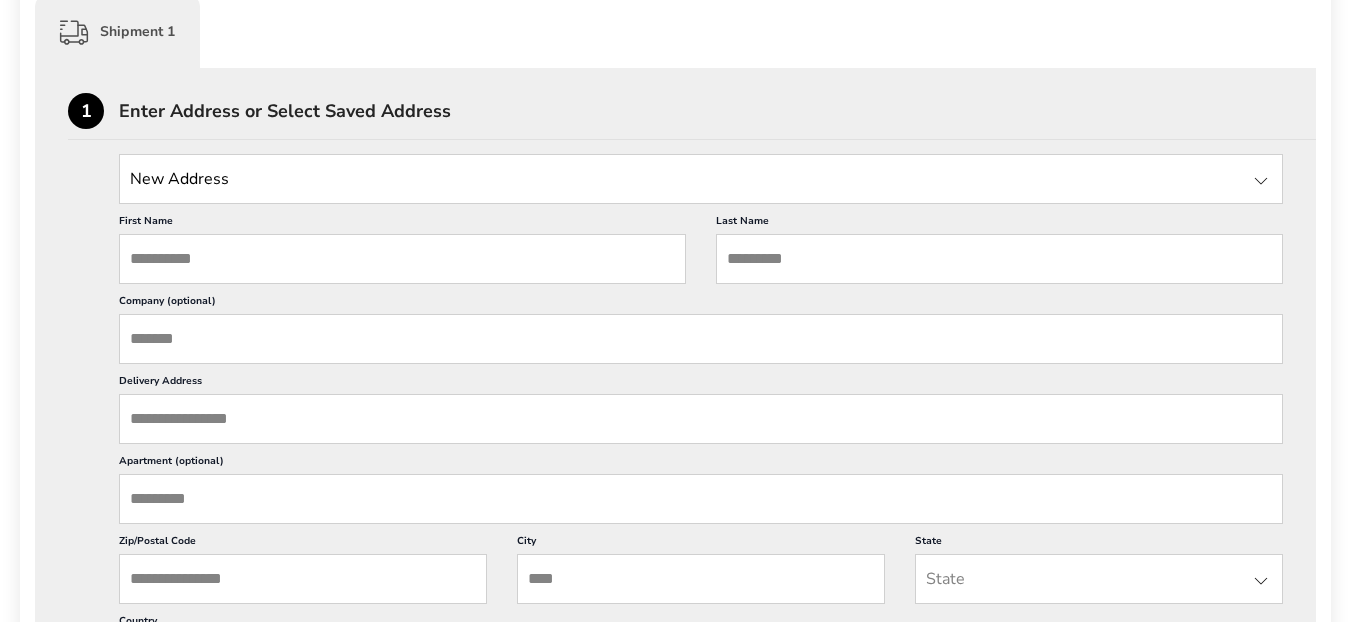 click at bounding box center [701, 179] 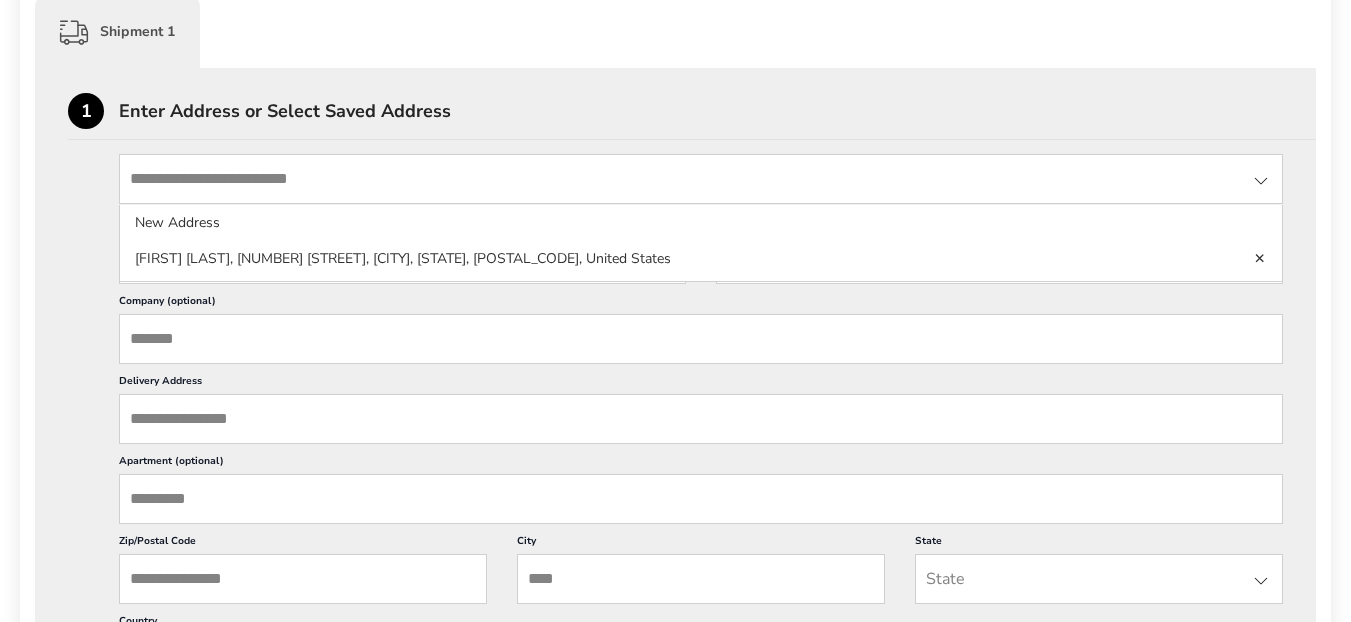 type on "**********" 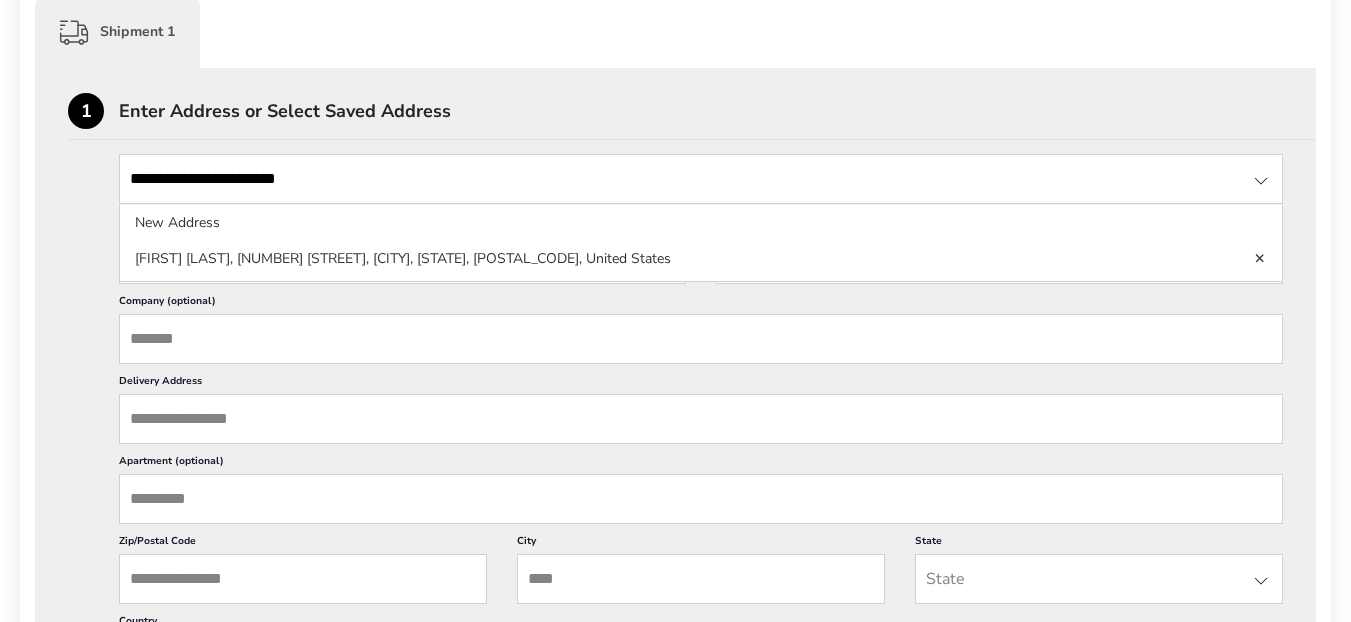 type on "***" 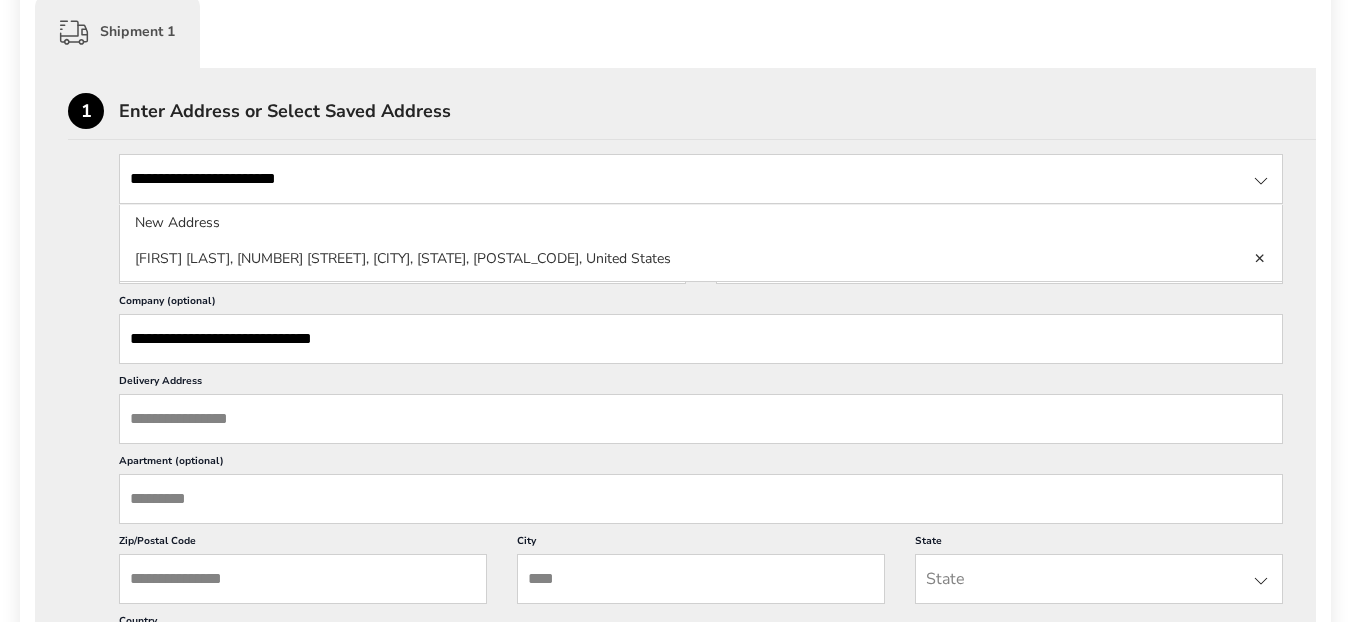 type on "**********" 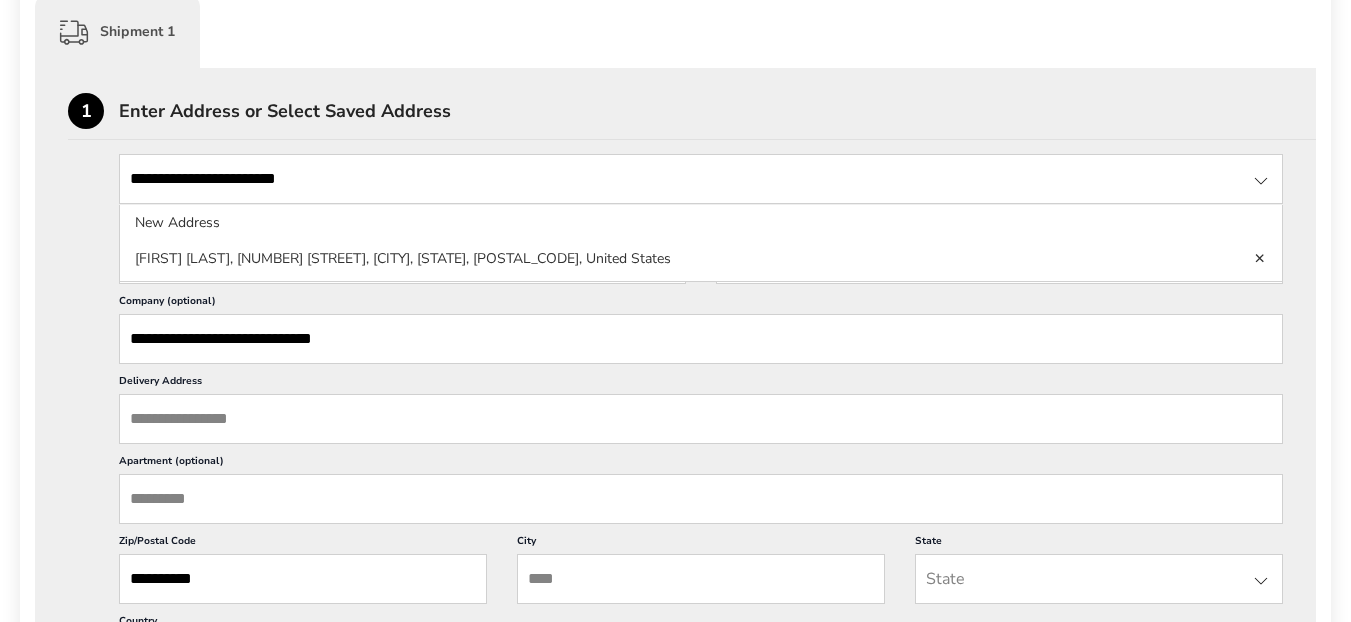 type on "*********" 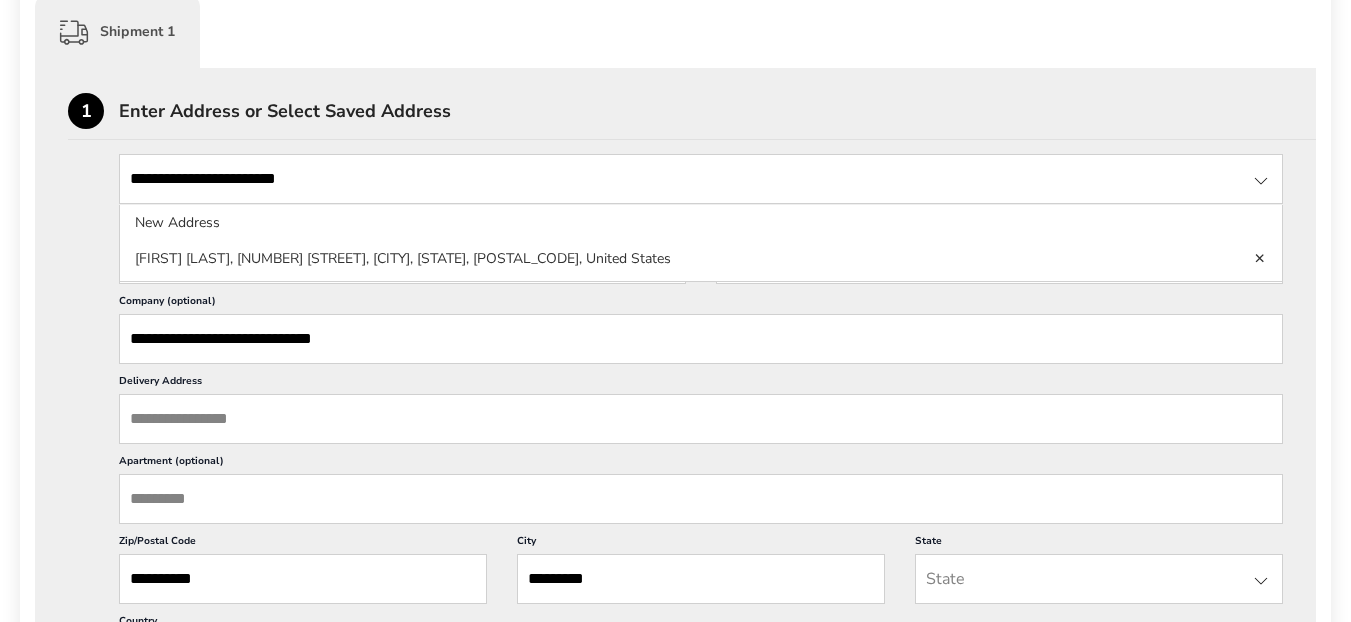 type 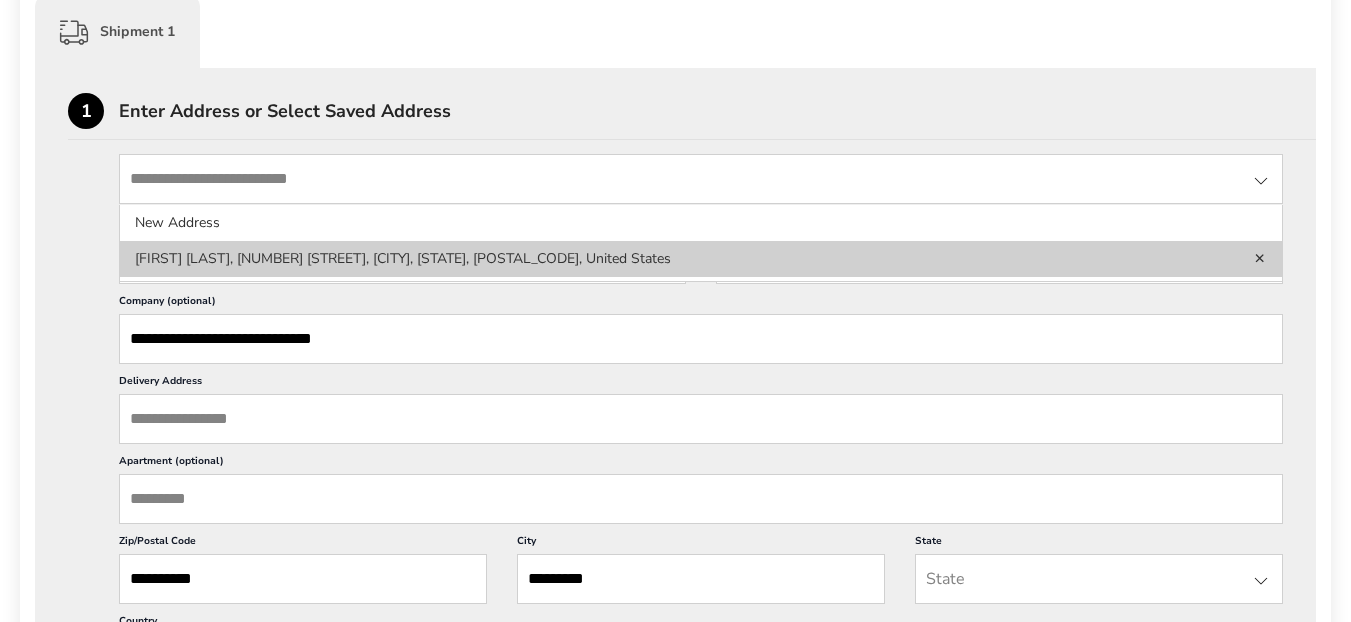 click on "Amy Test, 6845 Commerce Court Dr,  Blacklick, OH, 43004-9298, United States" 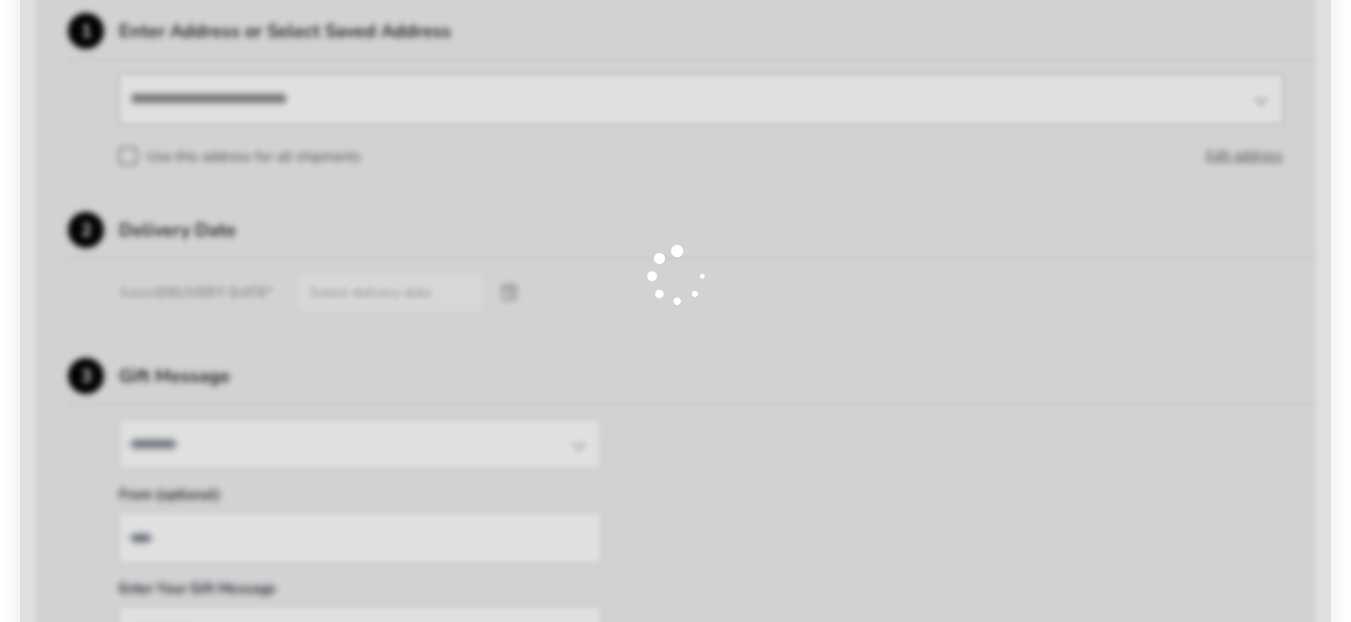 scroll, scrollTop: 608, scrollLeft: 0, axis: vertical 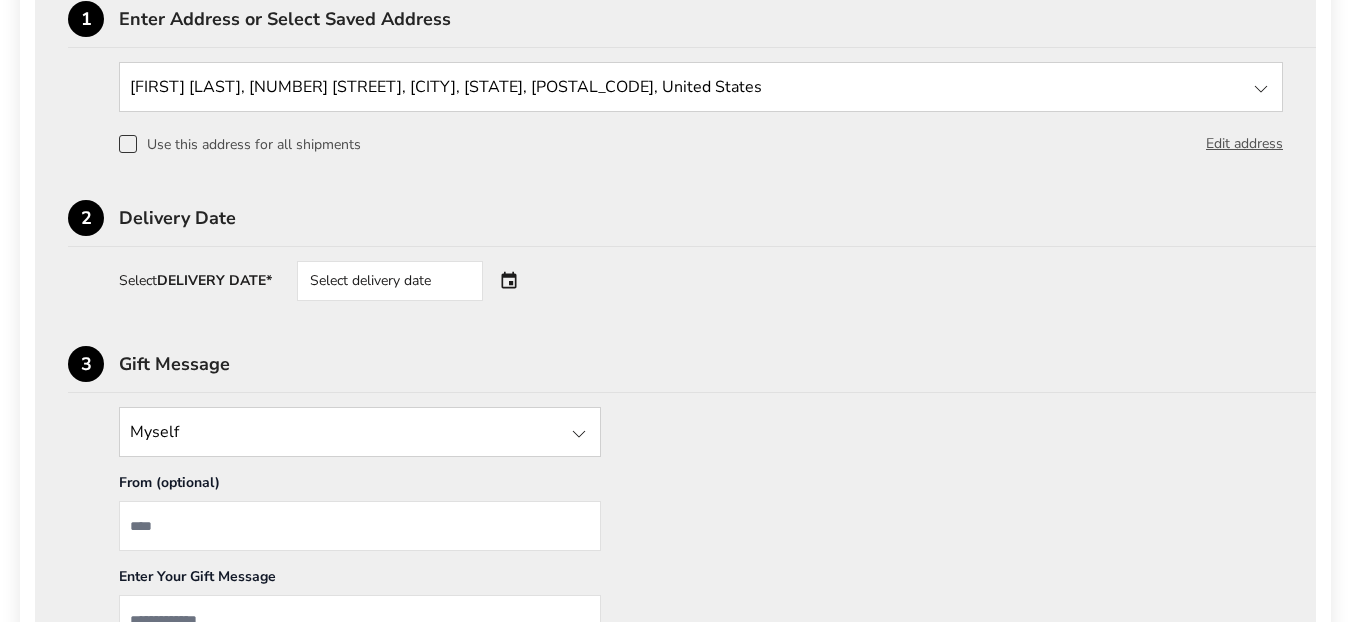 click on "Select delivery date" at bounding box center (390, 281) 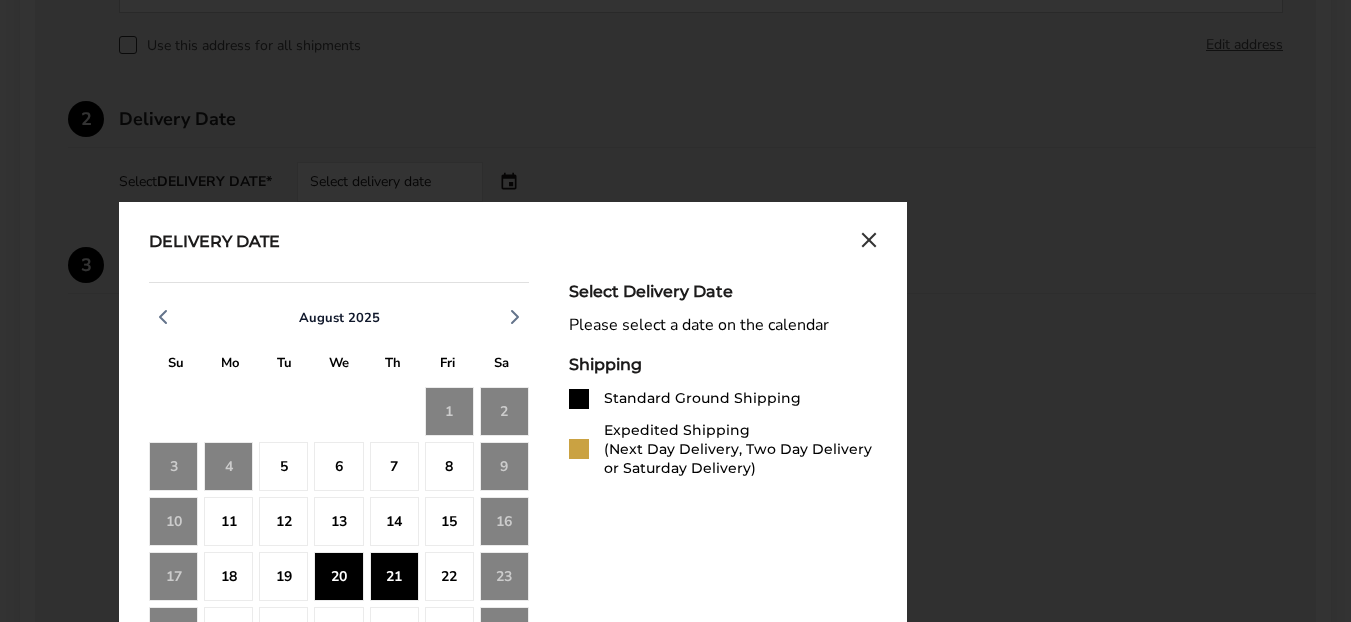 scroll, scrollTop: 913, scrollLeft: 0, axis: vertical 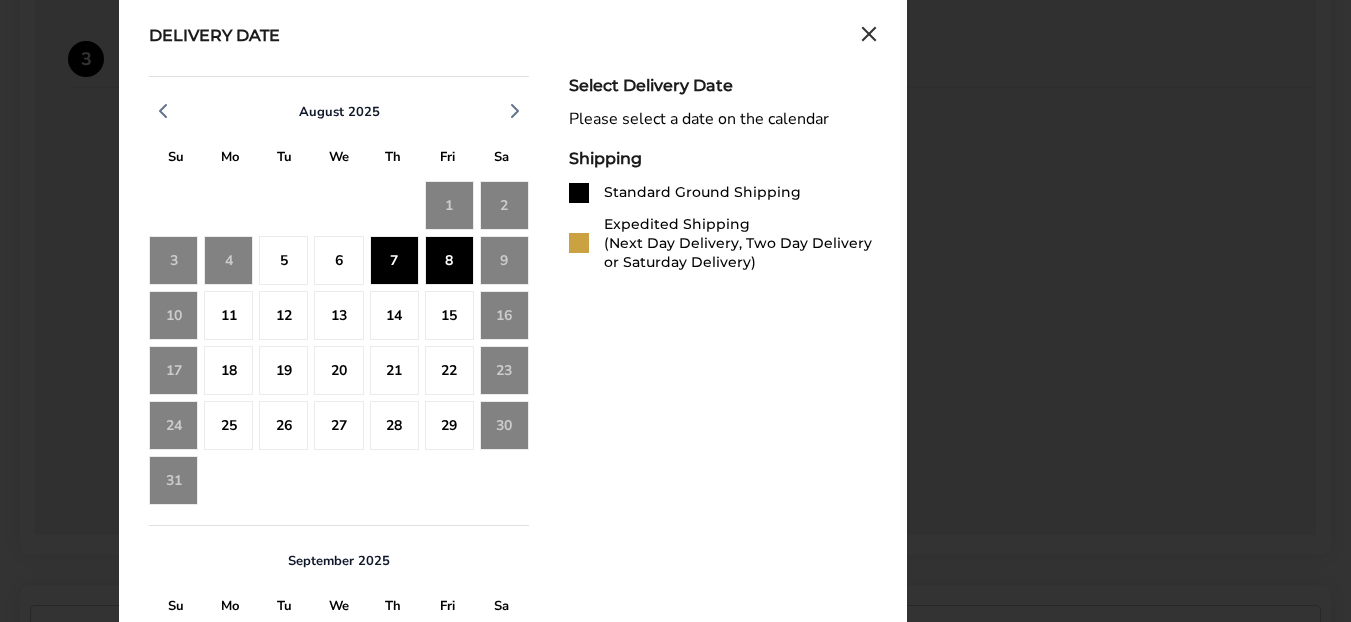 click on "8" 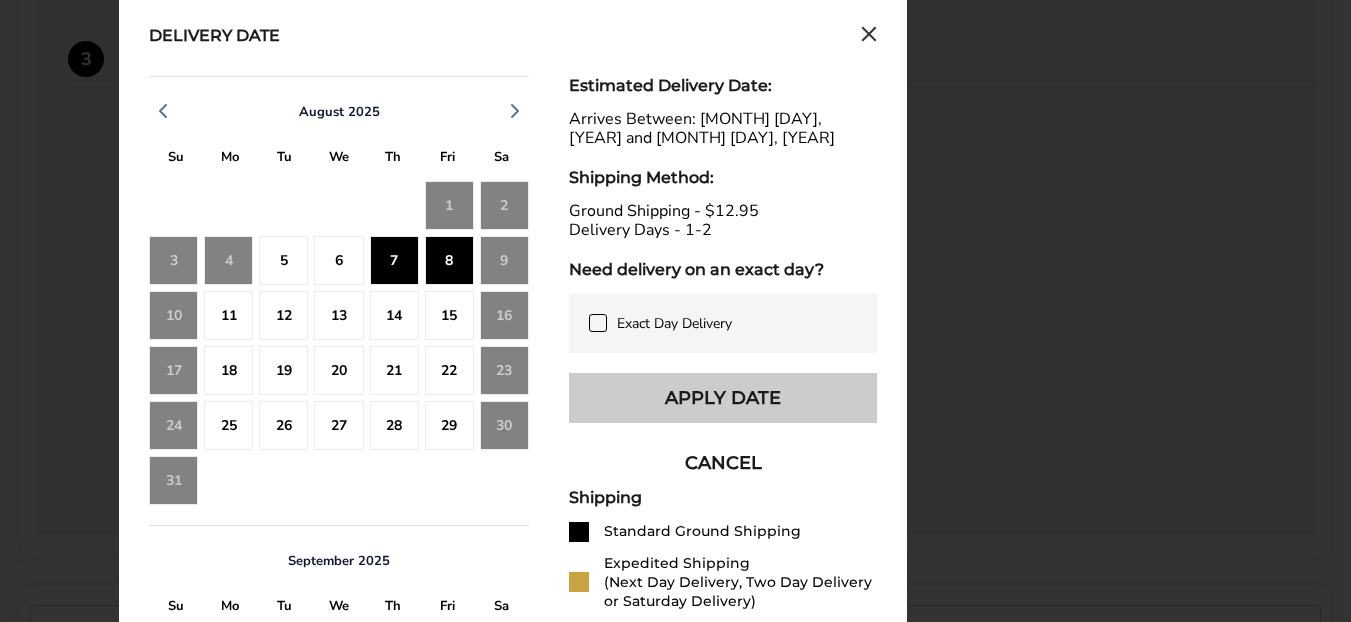 click on "Apply Date" at bounding box center (723, 398) 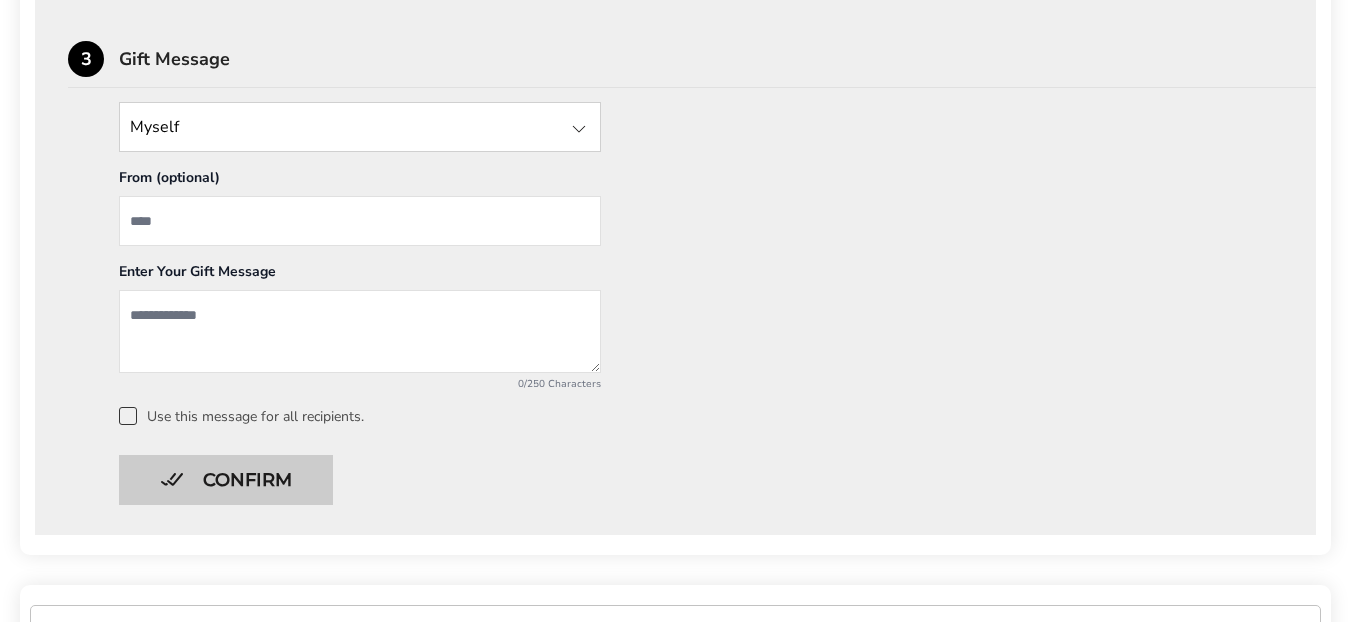 click on "Confirm" at bounding box center [226, 480] 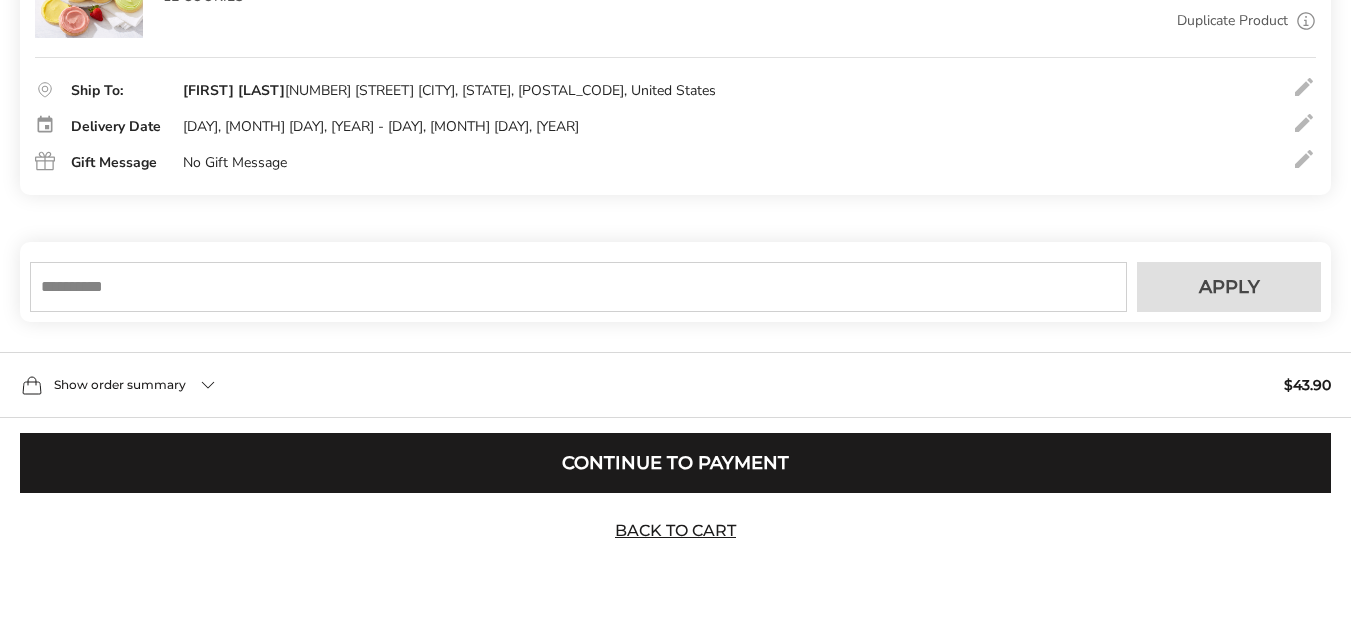 scroll, scrollTop: 452, scrollLeft: 0, axis: vertical 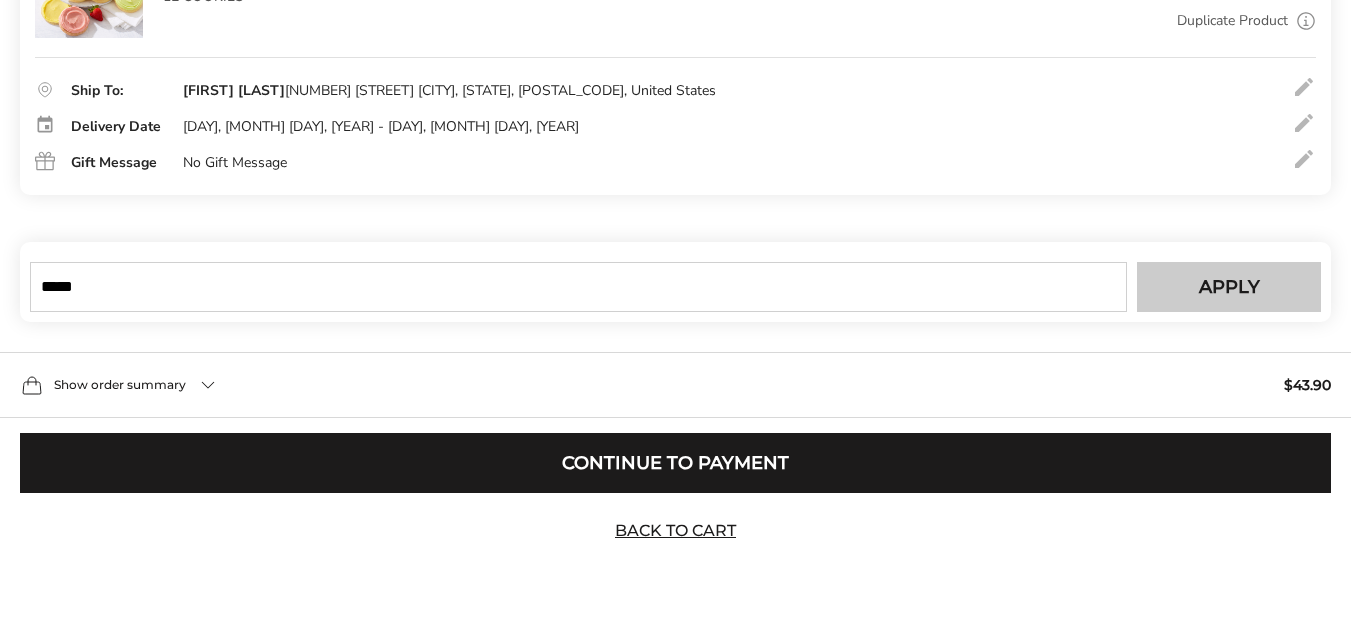 type on "*****" 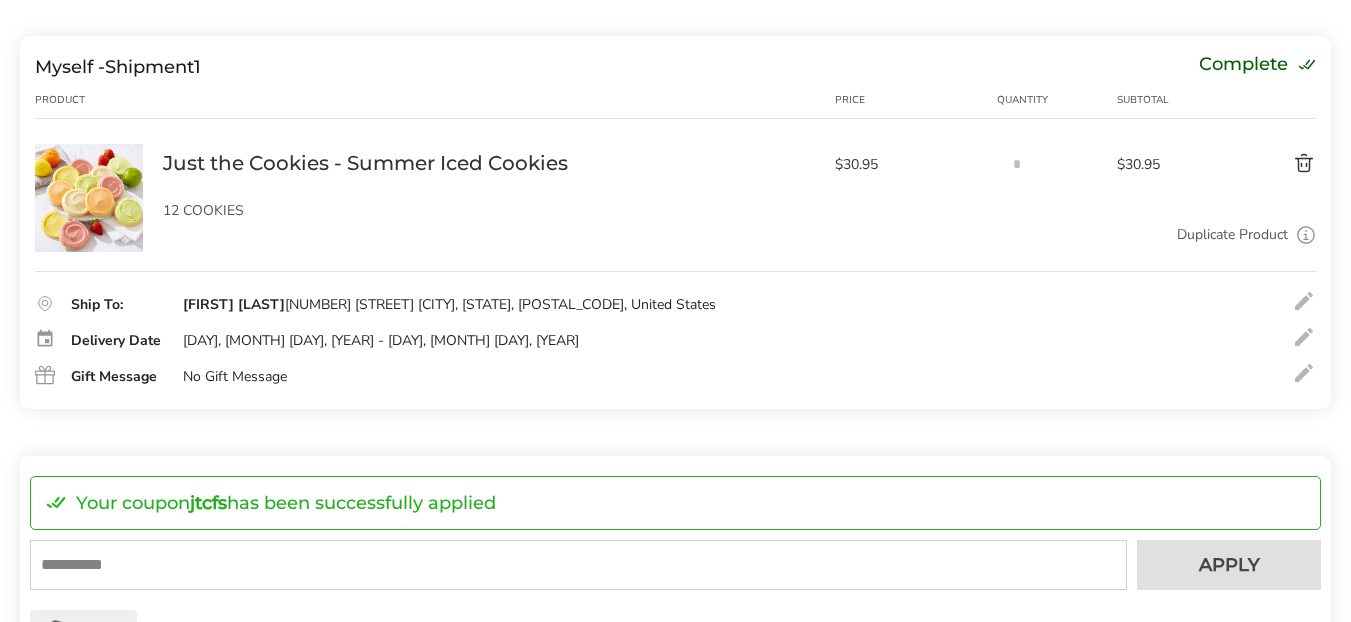 scroll, scrollTop: 0, scrollLeft: 0, axis: both 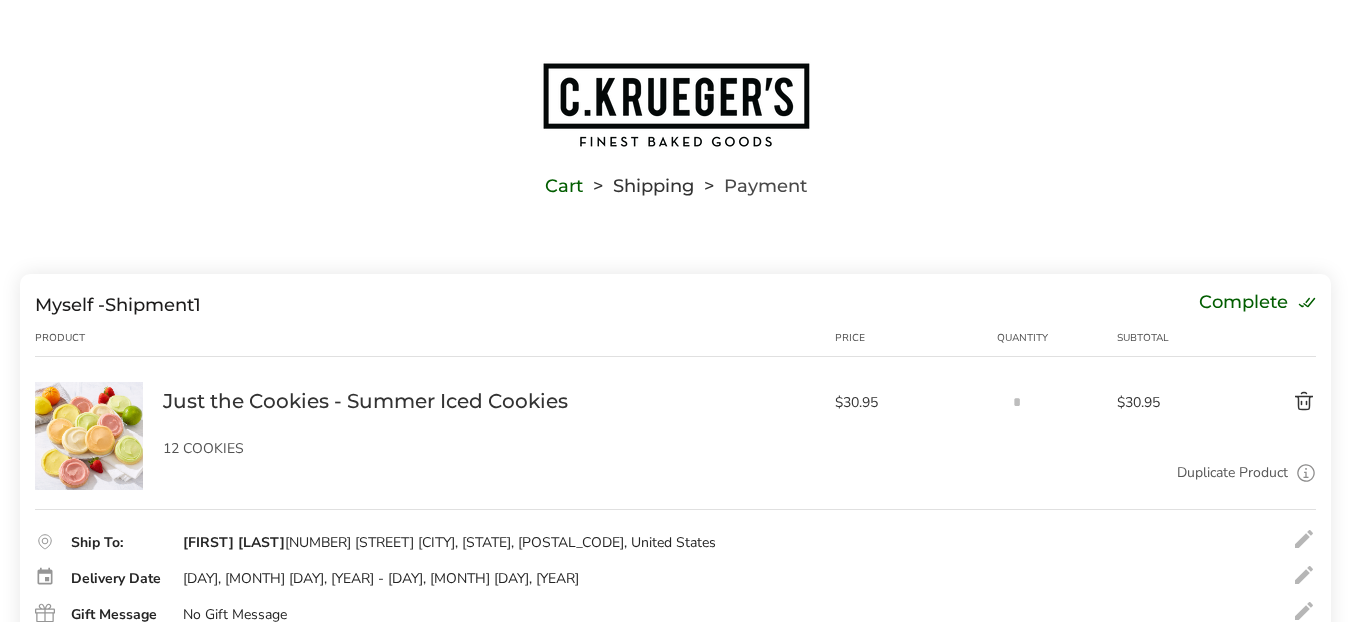 click at bounding box center [1261, 402] 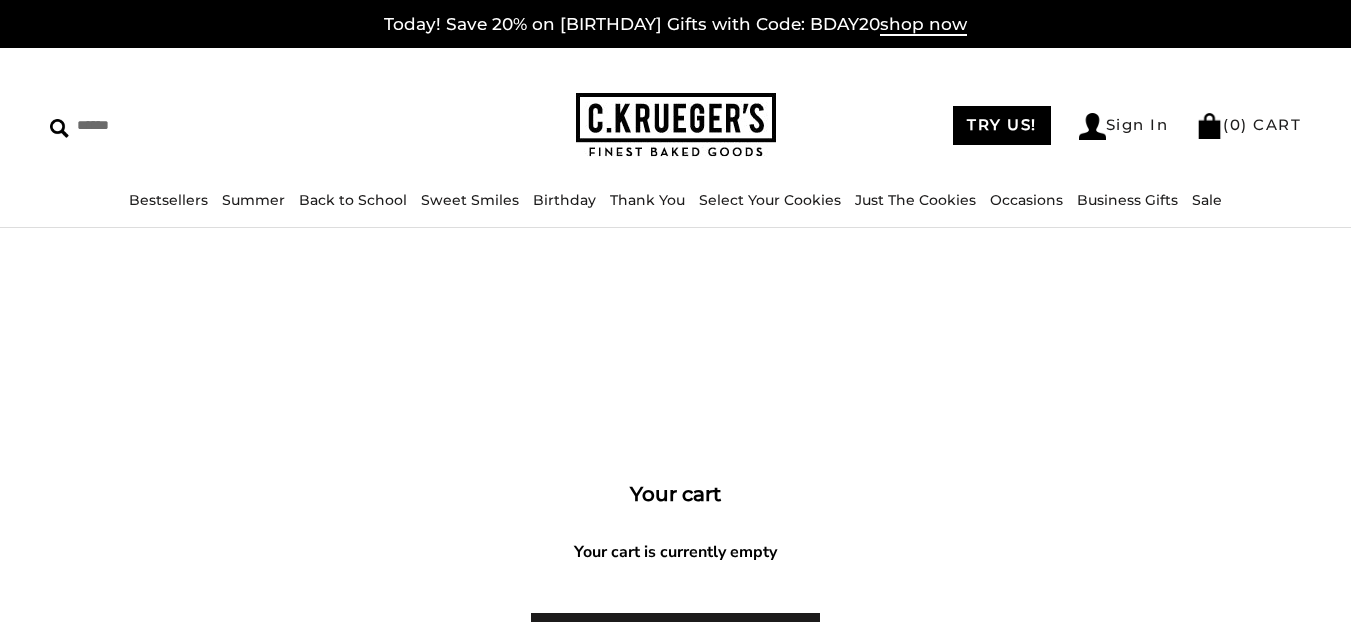scroll, scrollTop: 0, scrollLeft: 0, axis: both 